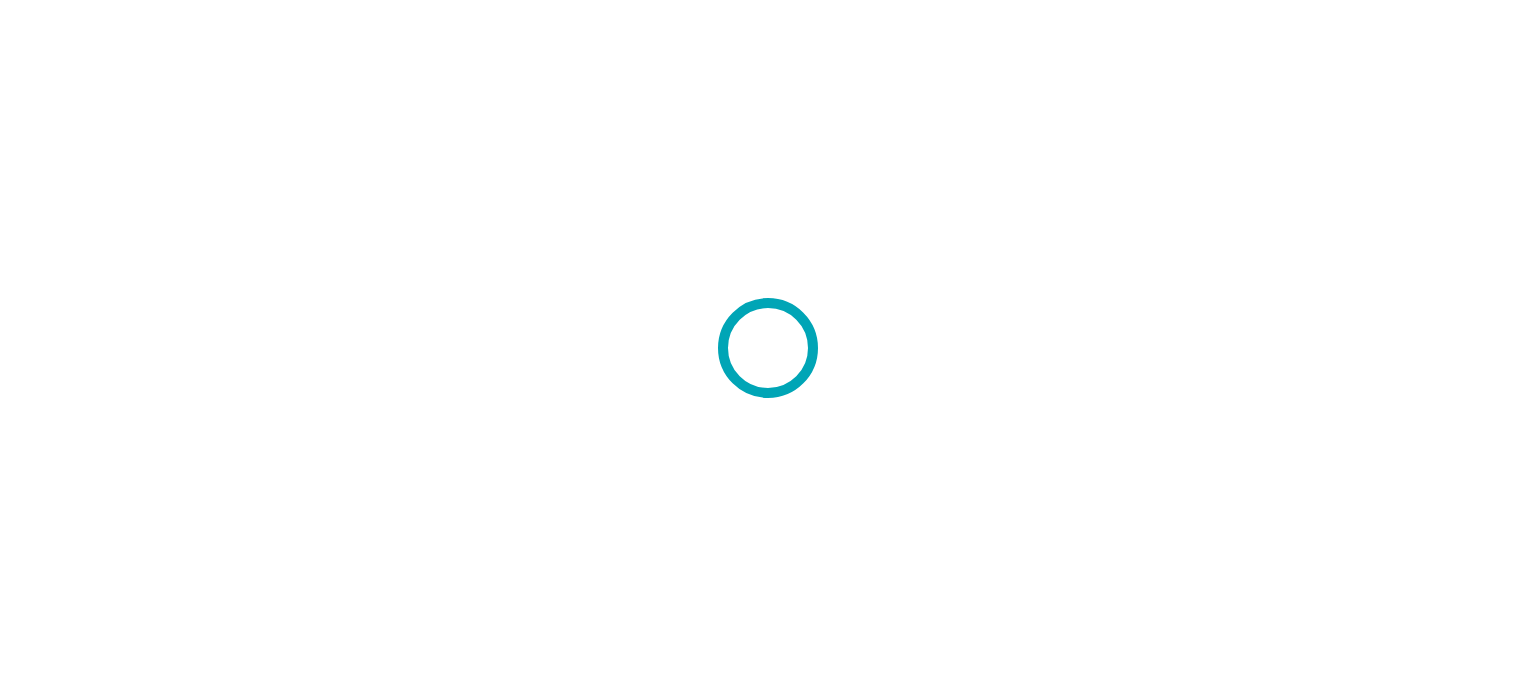 scroll, scrollTop: 0, scrollLeft: 0, axis: both 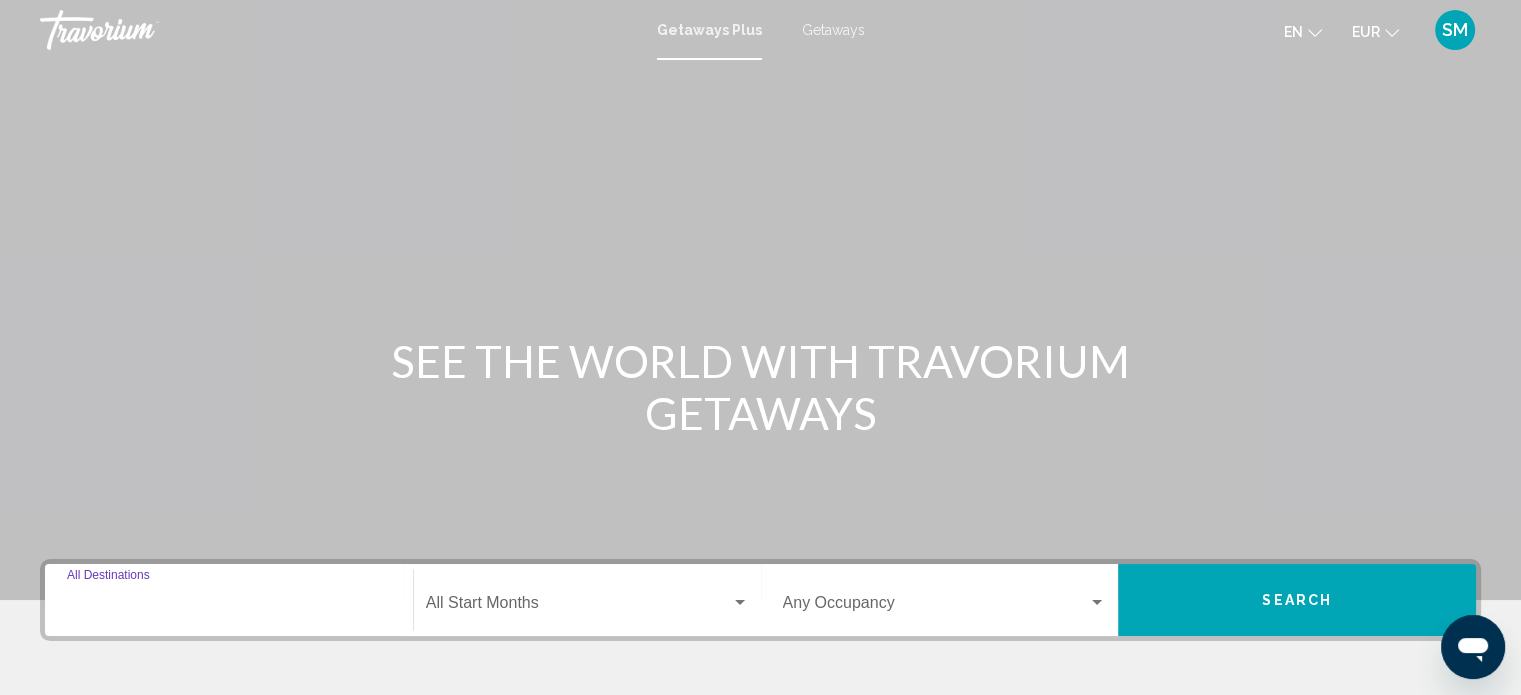 click on "Destination All Destinations" at bounding box center (229, 607) 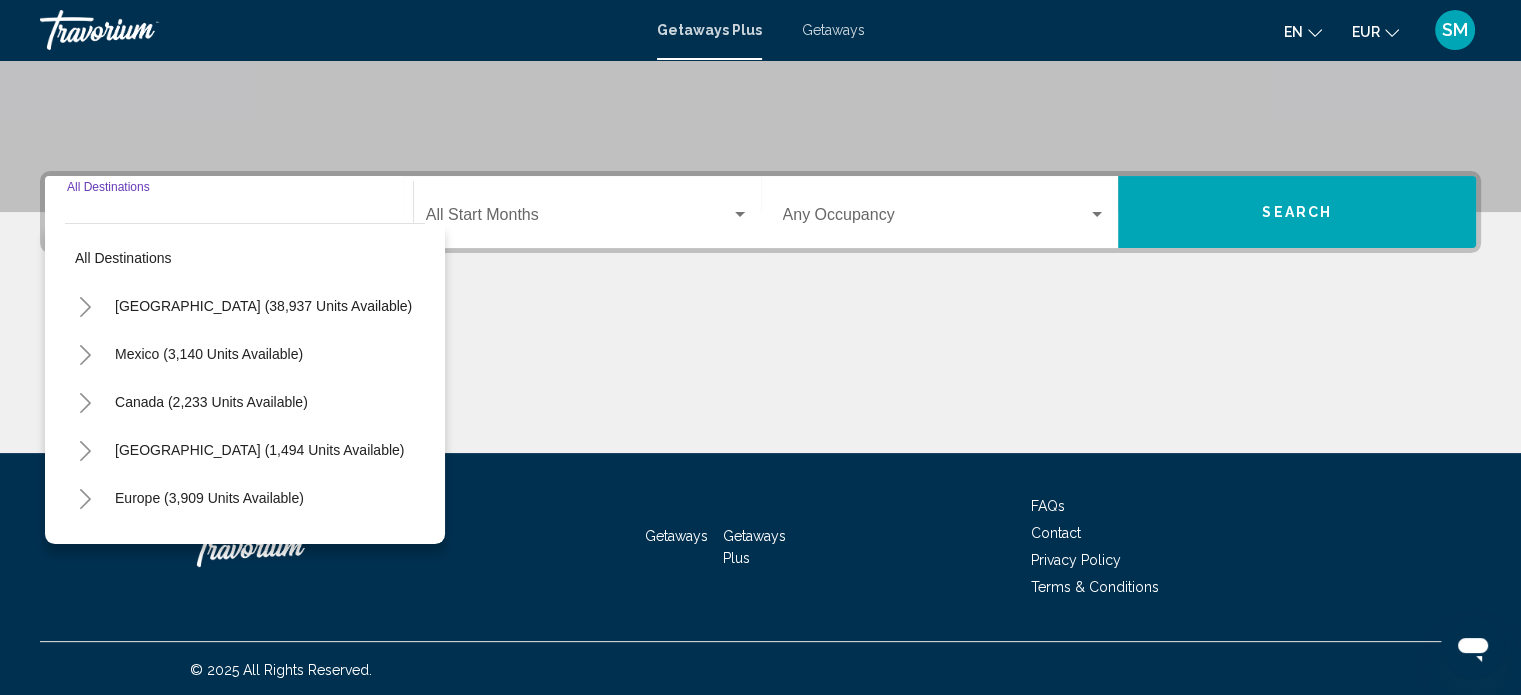 scroll, scrollTop: 390, scrollLeft: 0, axis: vertical 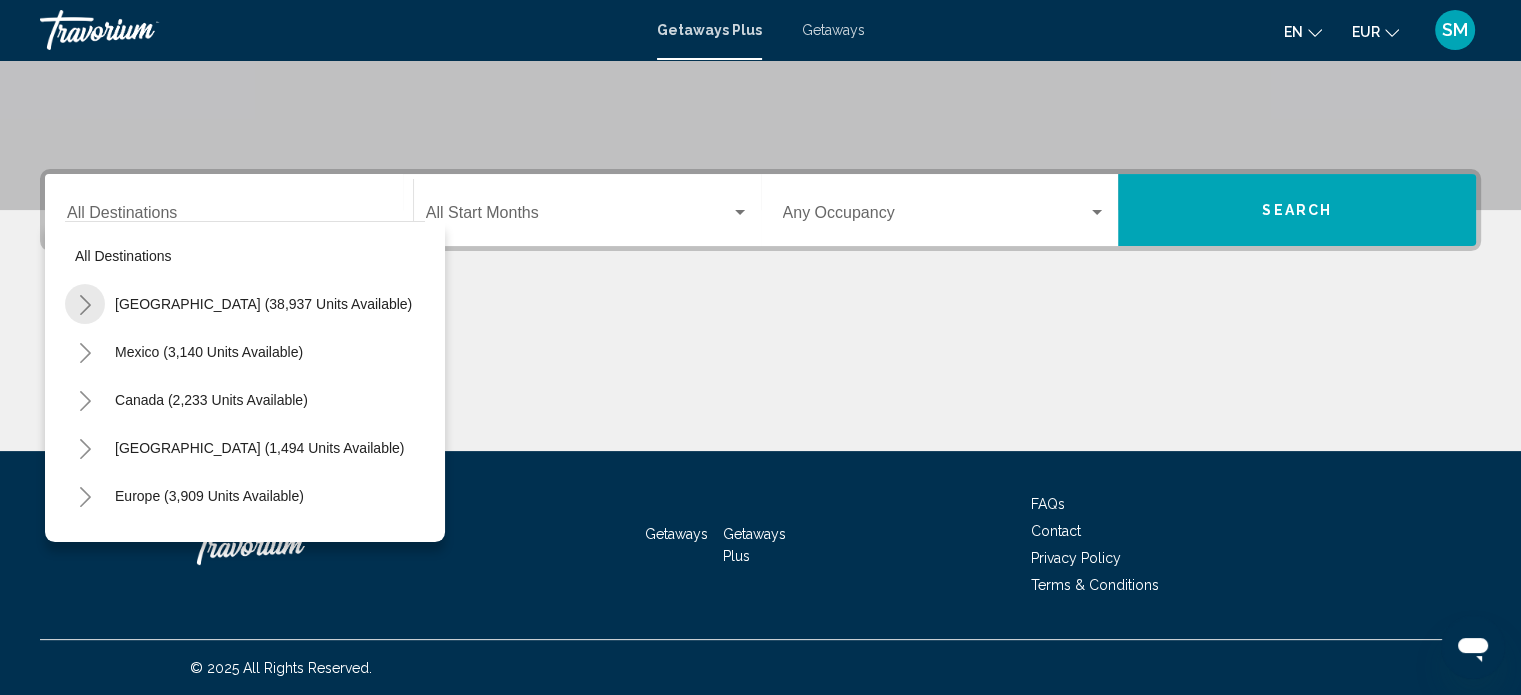 click 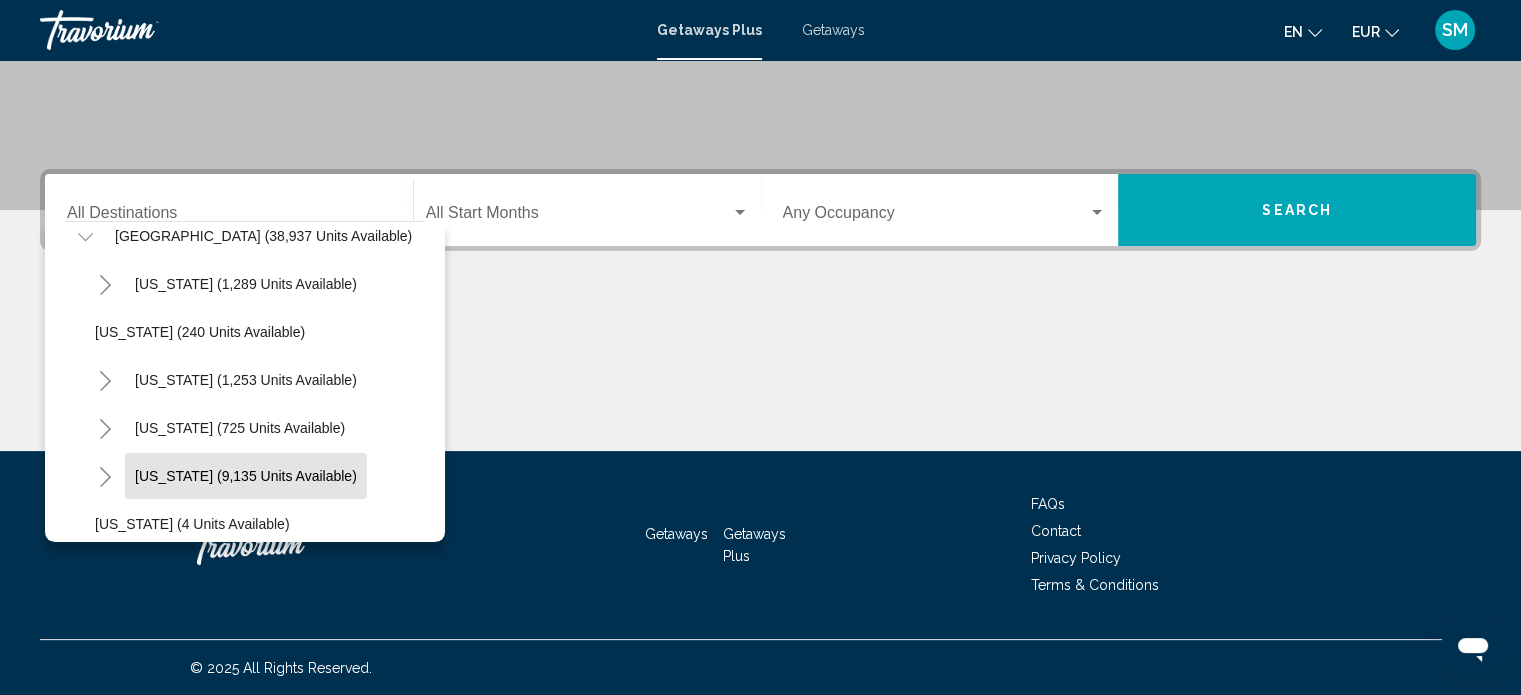 scroll, scrollTop: 100, scrollLeft: 0, axis: vertical 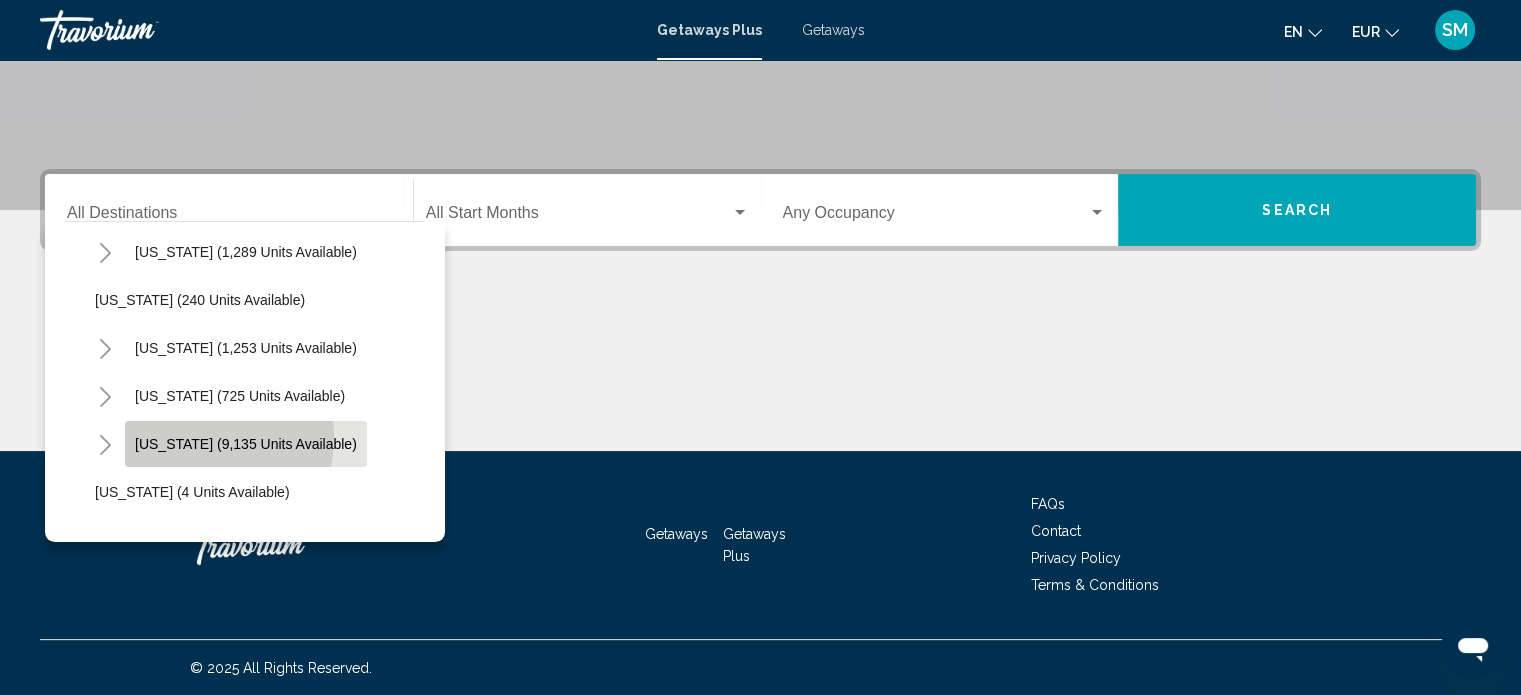 click on "[US_STATE] (9,135 units available)" 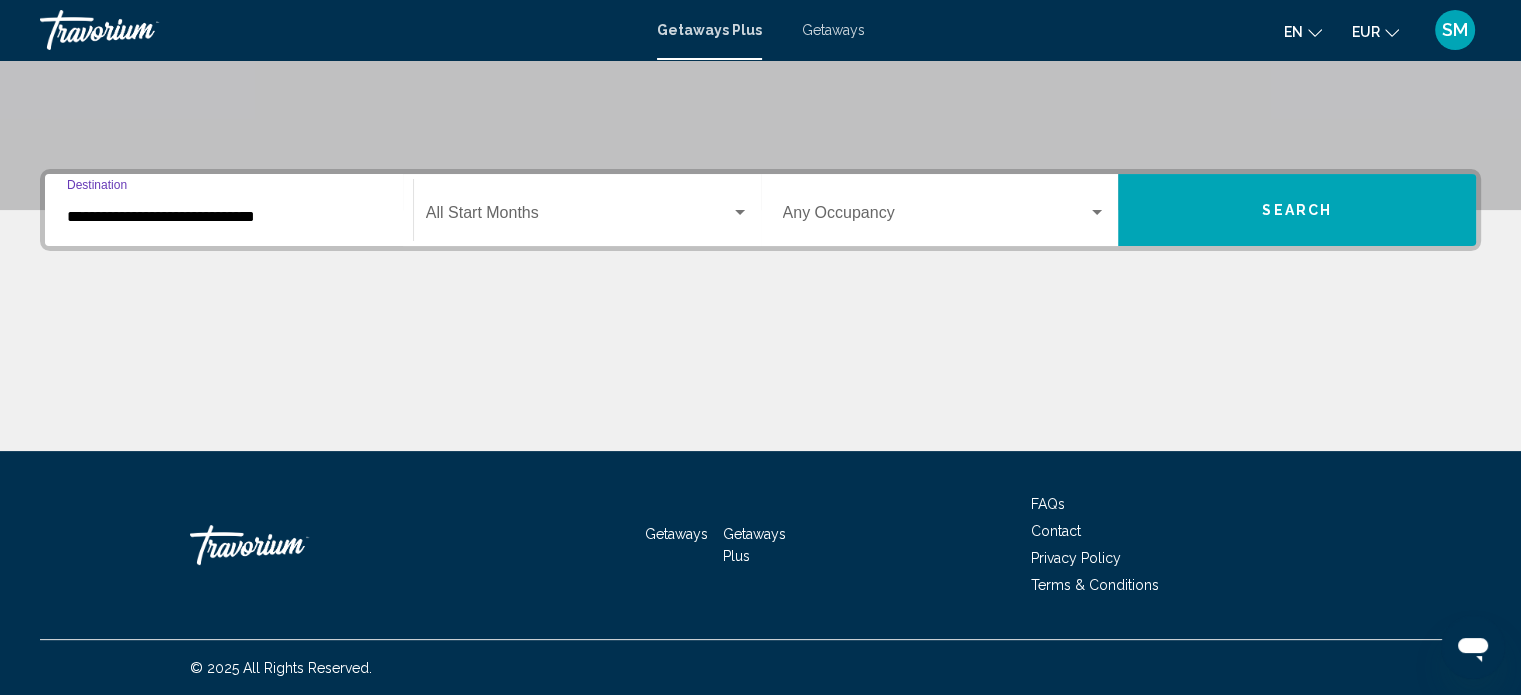 click on "Search" at bounding box center [1297, 211] 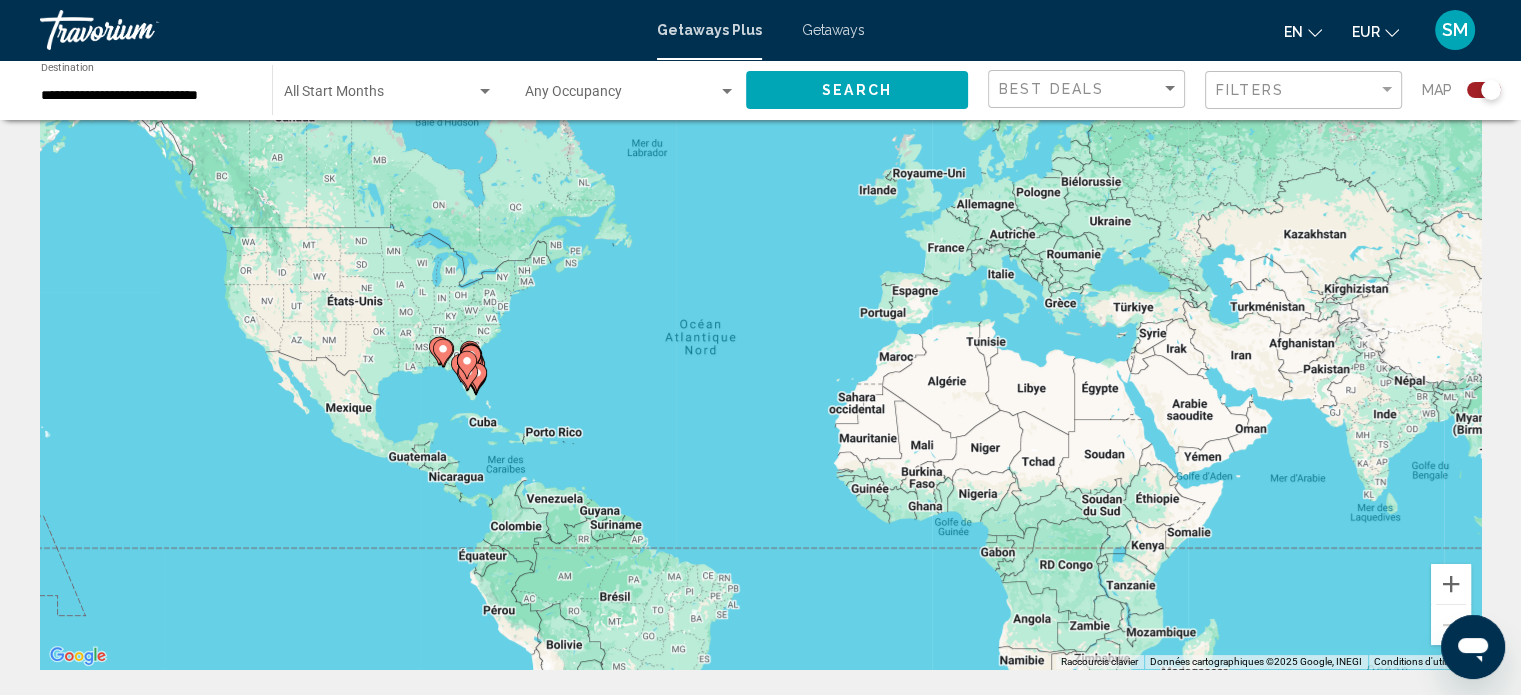 scroll, scrollTop: 100, scrollLeft: 0, axis: vertical 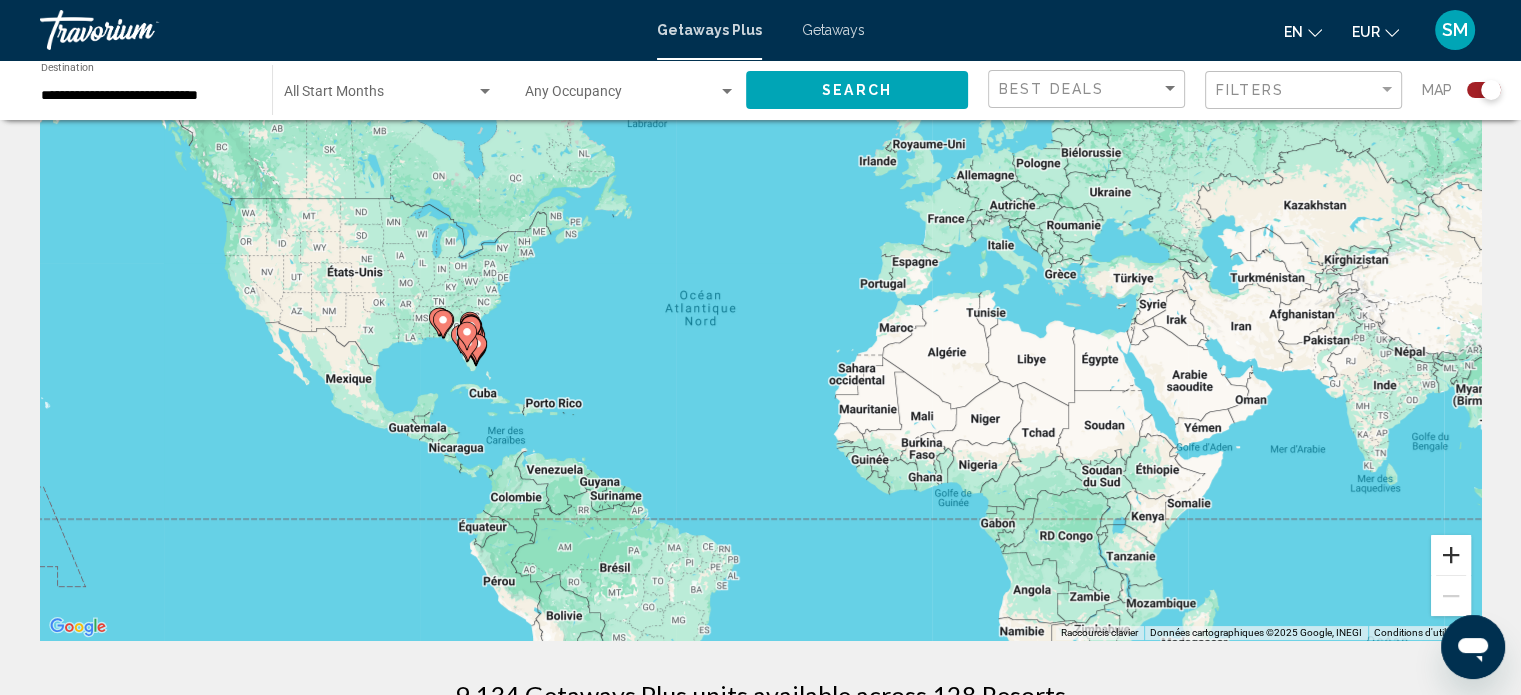 click at bounding box center [1451, 555] 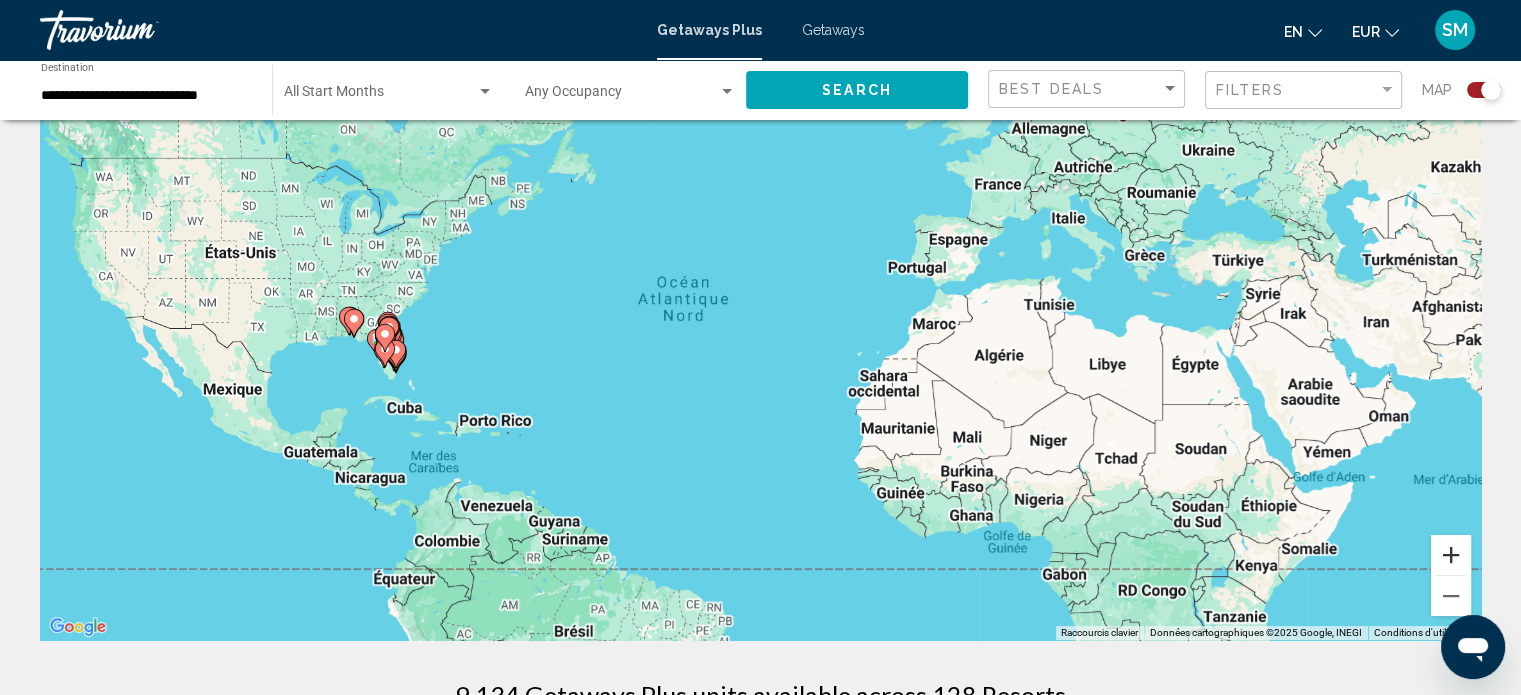 click at bounding box center (1451, 555) 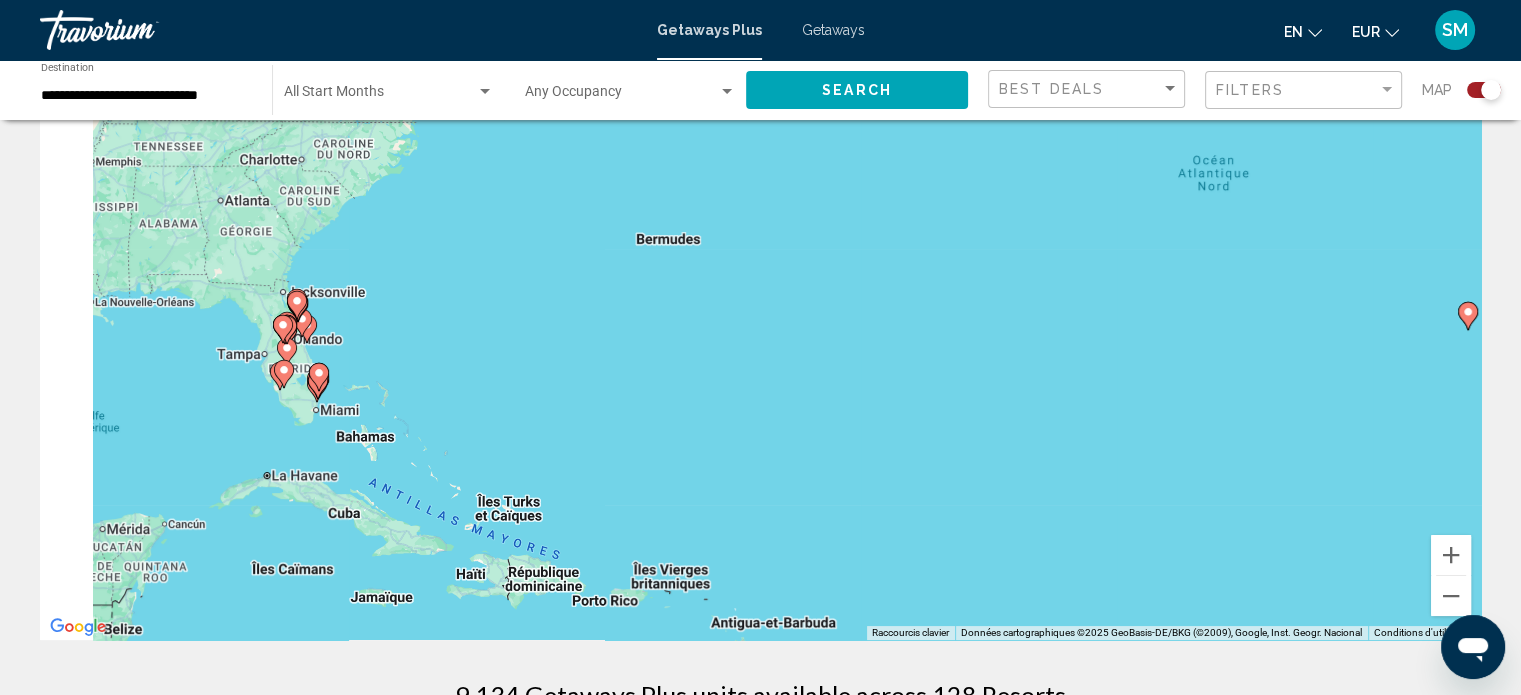 drag, startPoint x: 840, startPoint y: 384, endPoint x: 1535, endPoint y: 346, distance: 696.0381 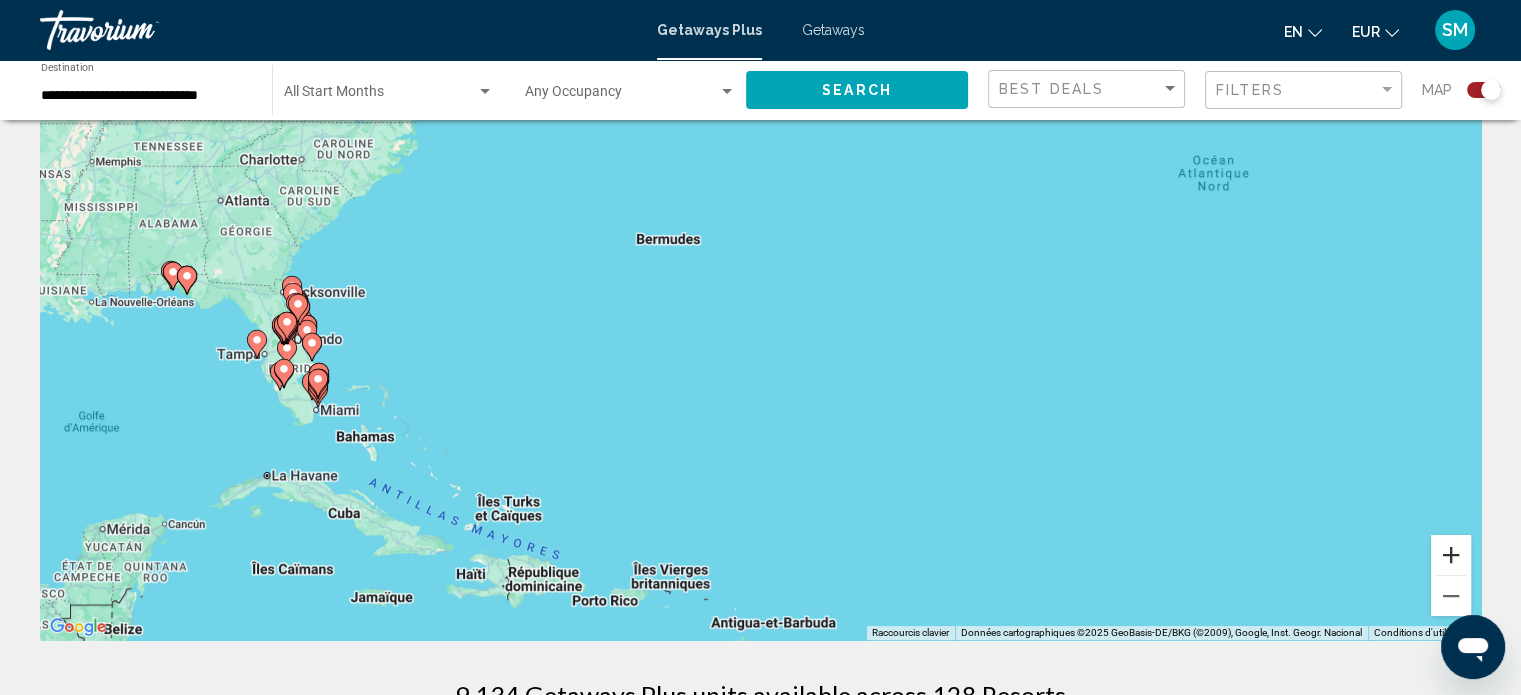 click at bounding box center (1451, 555) 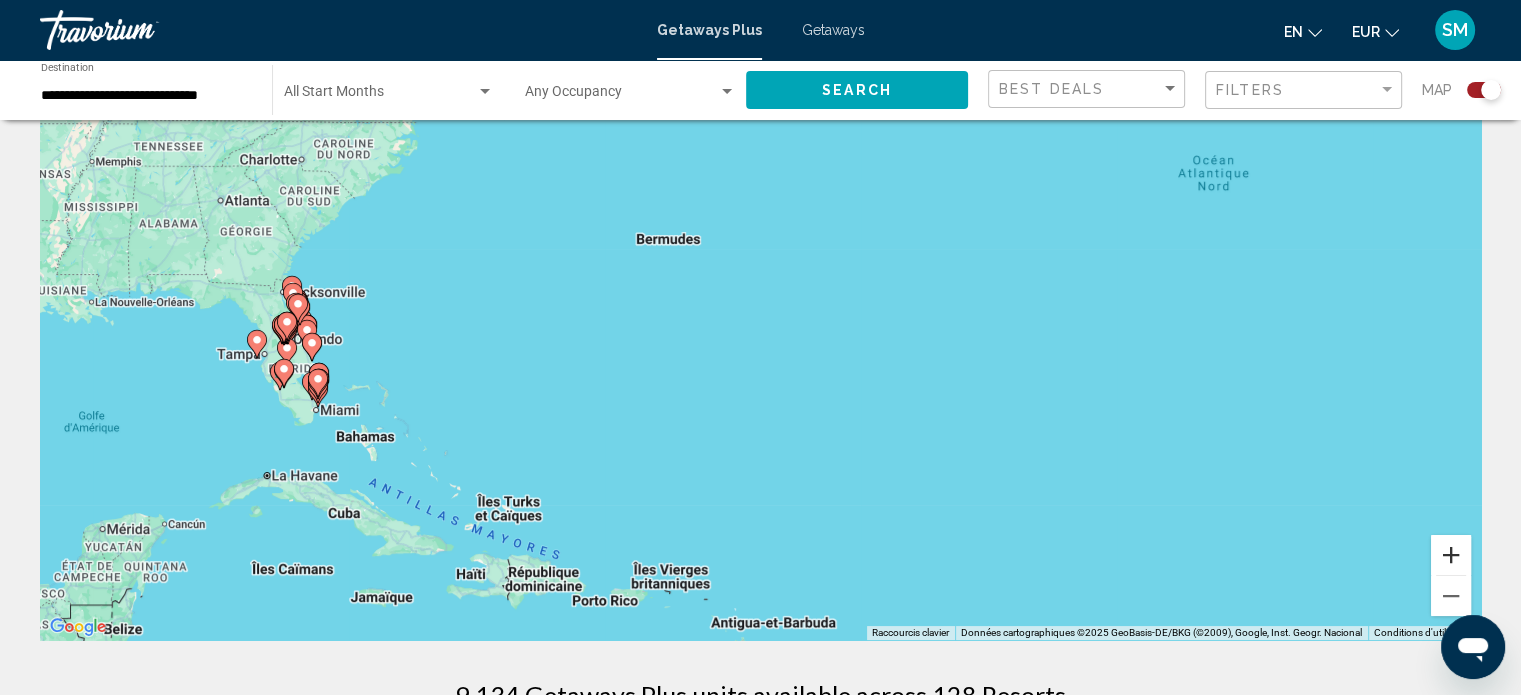 click at bounding box center [1451, 555] 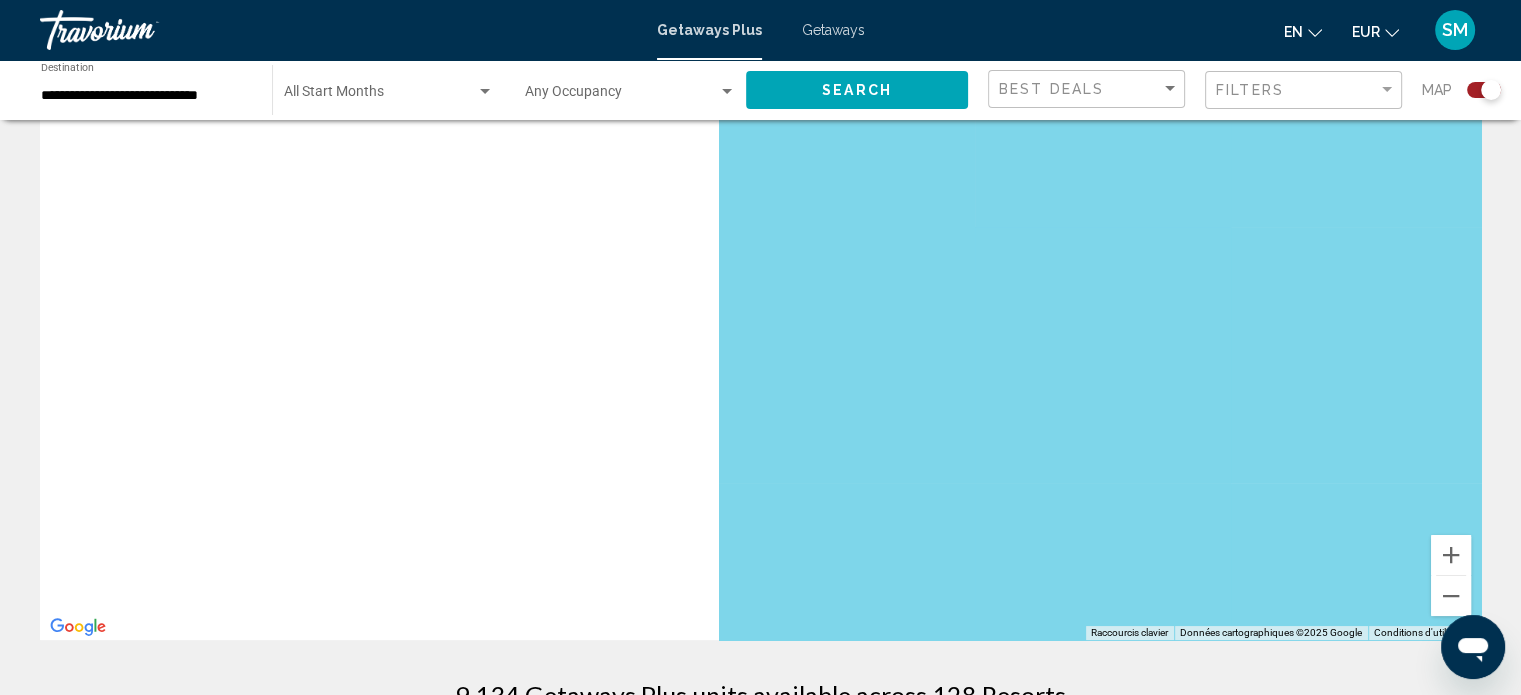 drag, startPoint x: 544, startPoint y: 402, endPoint x: 1535, endPoint y: 384, distance: 991.16345 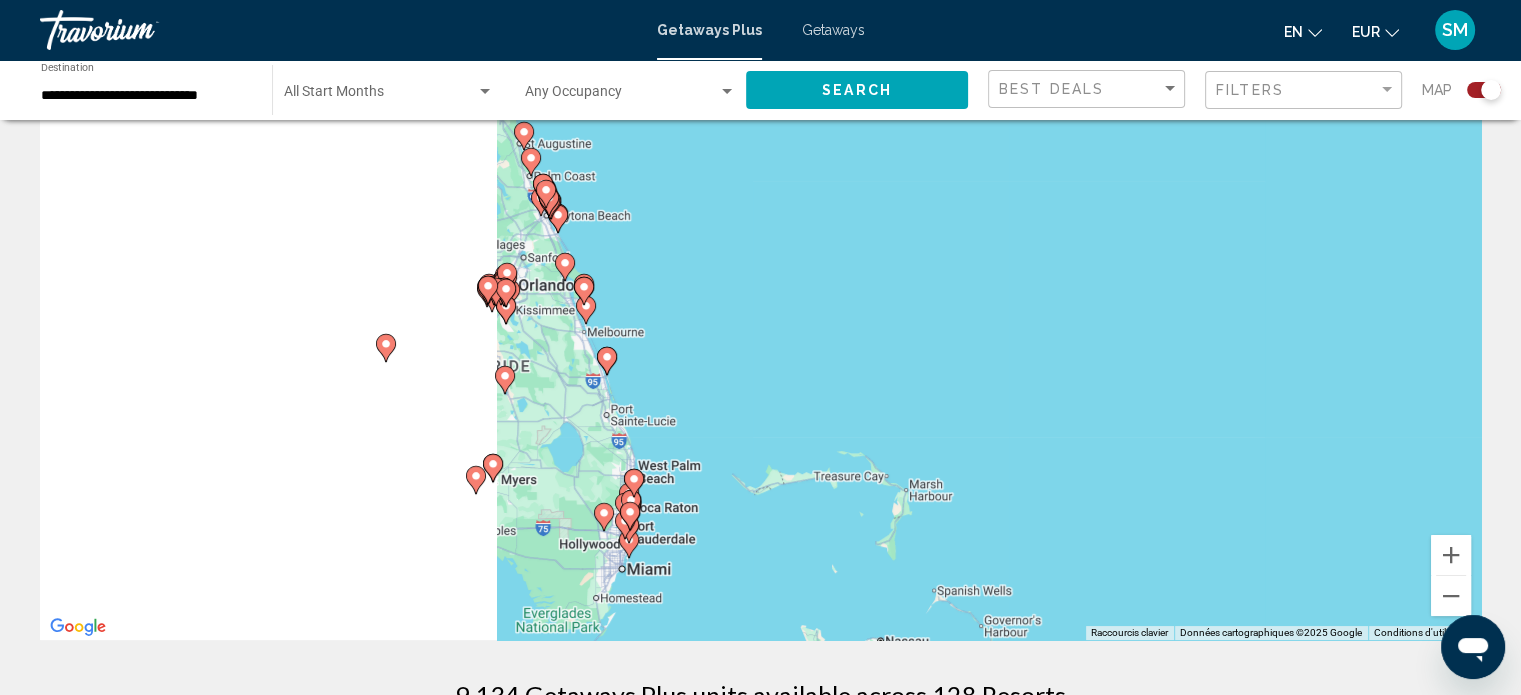 drag, startPoint x: 932, startPoint y: 356, endPoint x: 1524, endPoint y: 347, distance: 592.0684 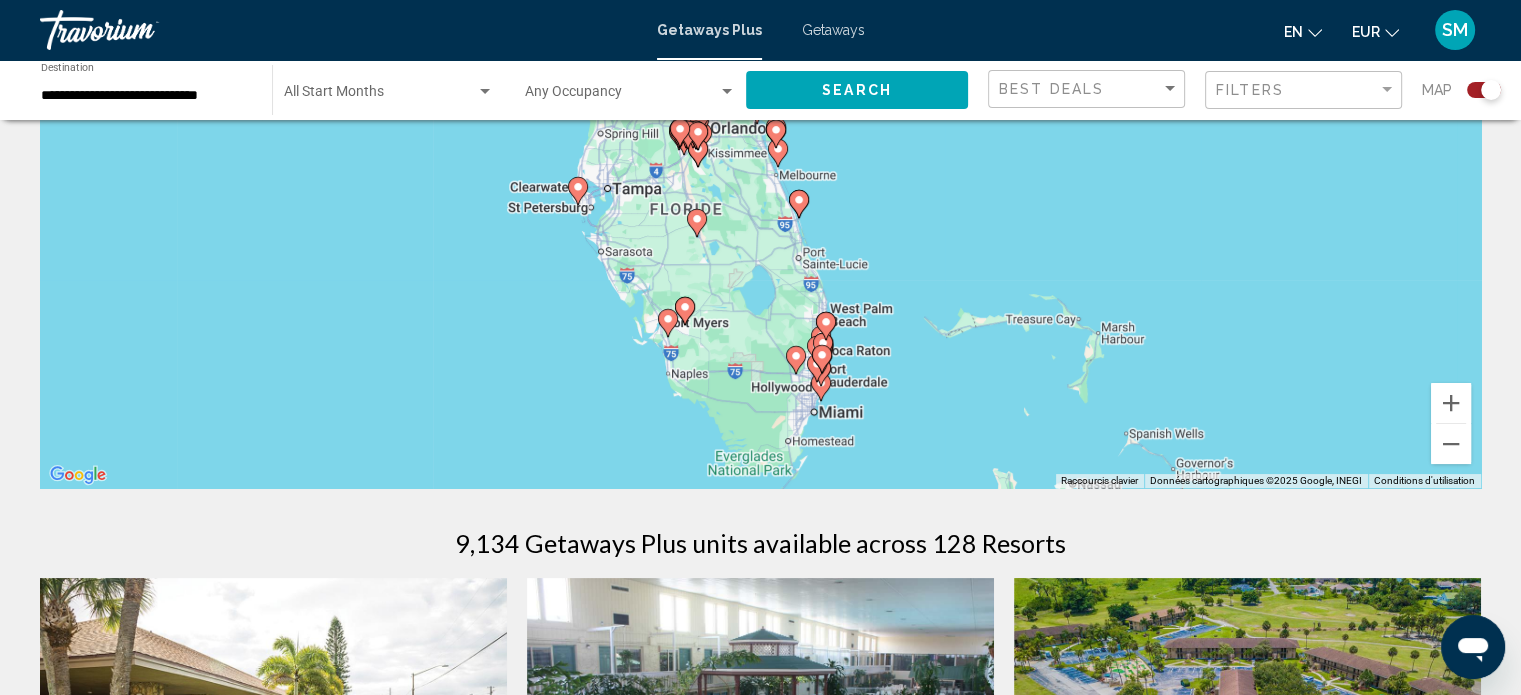 scroll, scrollTop: 100, scrollLeft: 0, axis: vertical 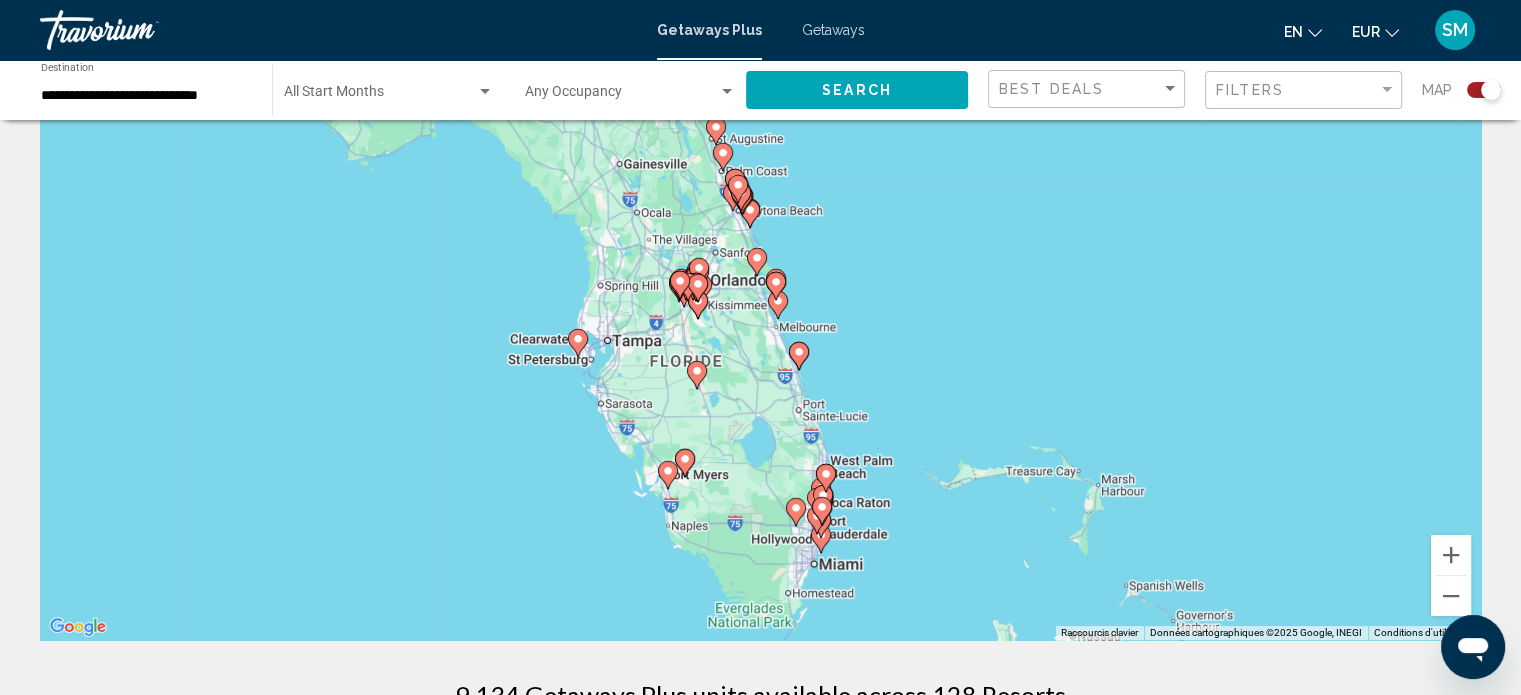 click at bounding box center (821, 524) 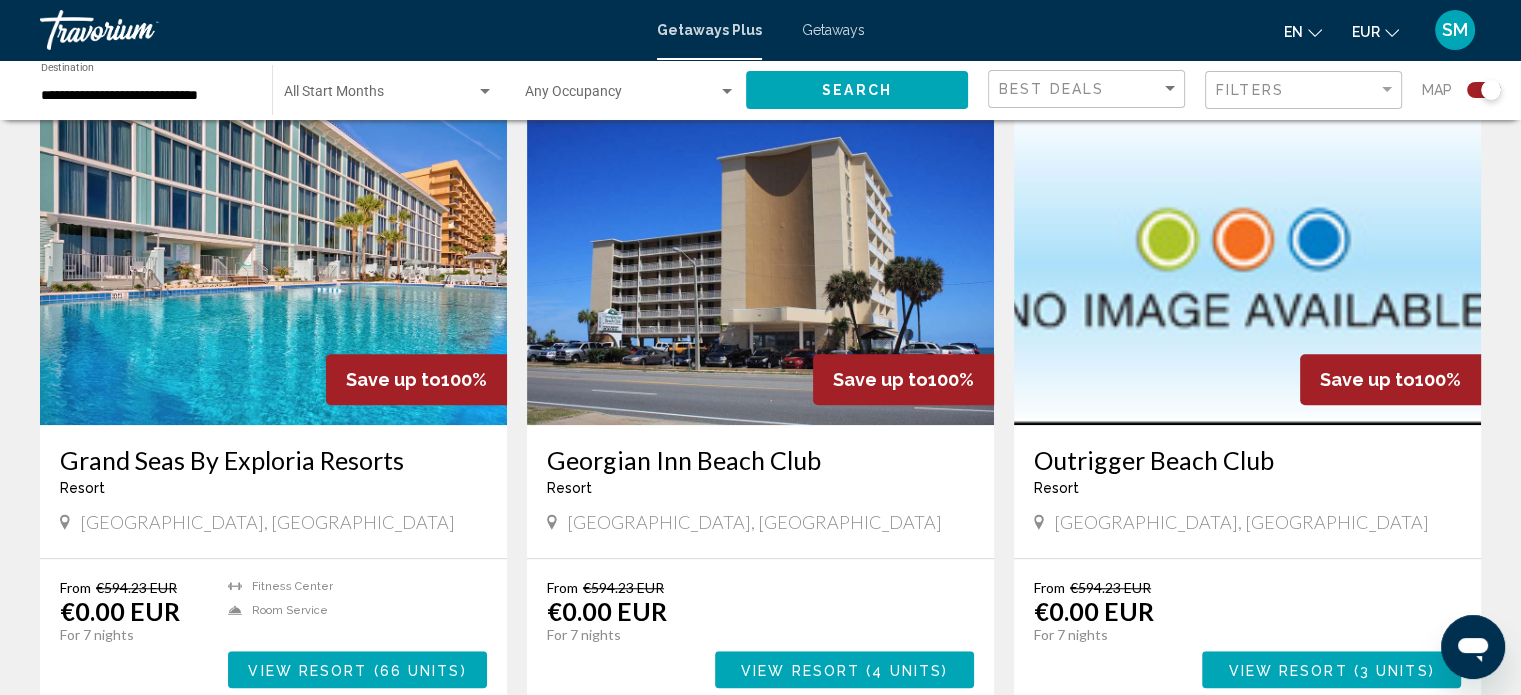 scroll, scrollTop: 1200, scrollLeft: 0, axis: vertical 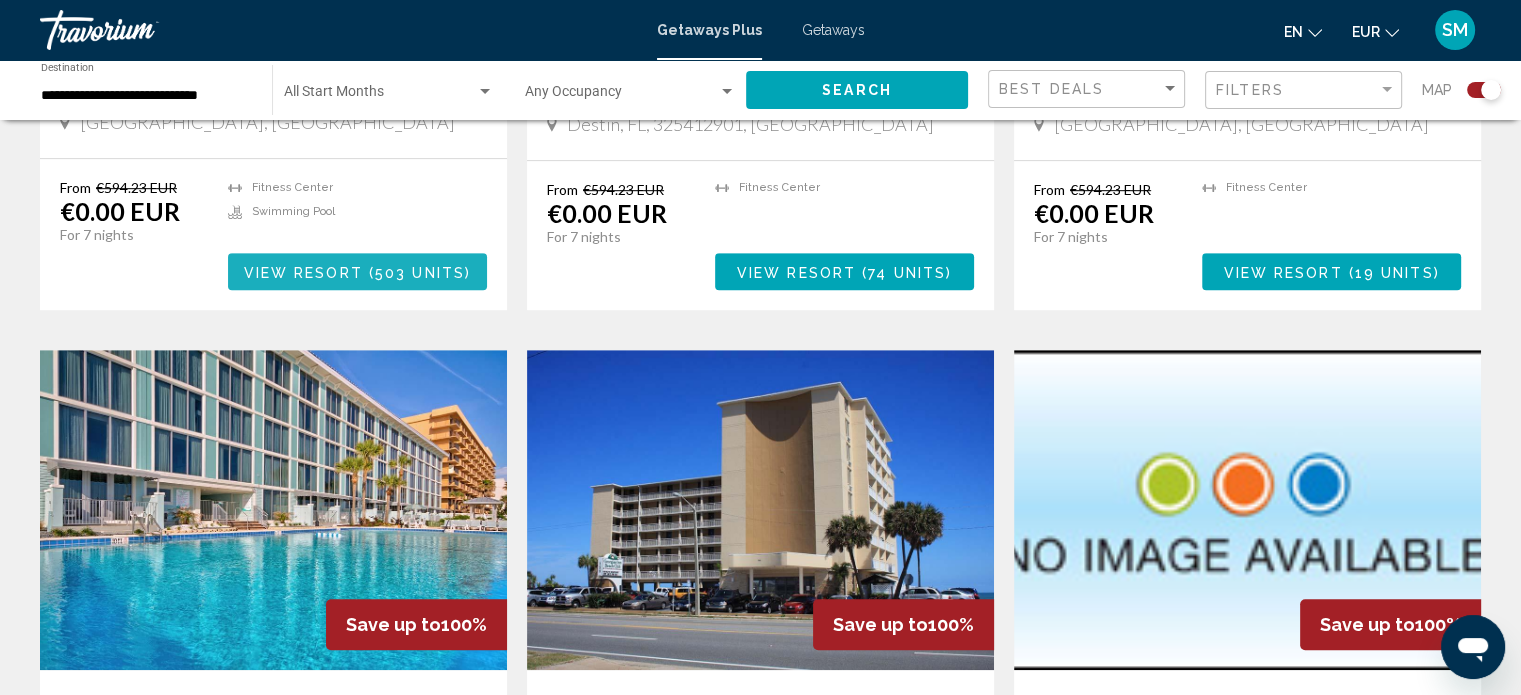click on "View Resort" at bounding box center [303, 272] 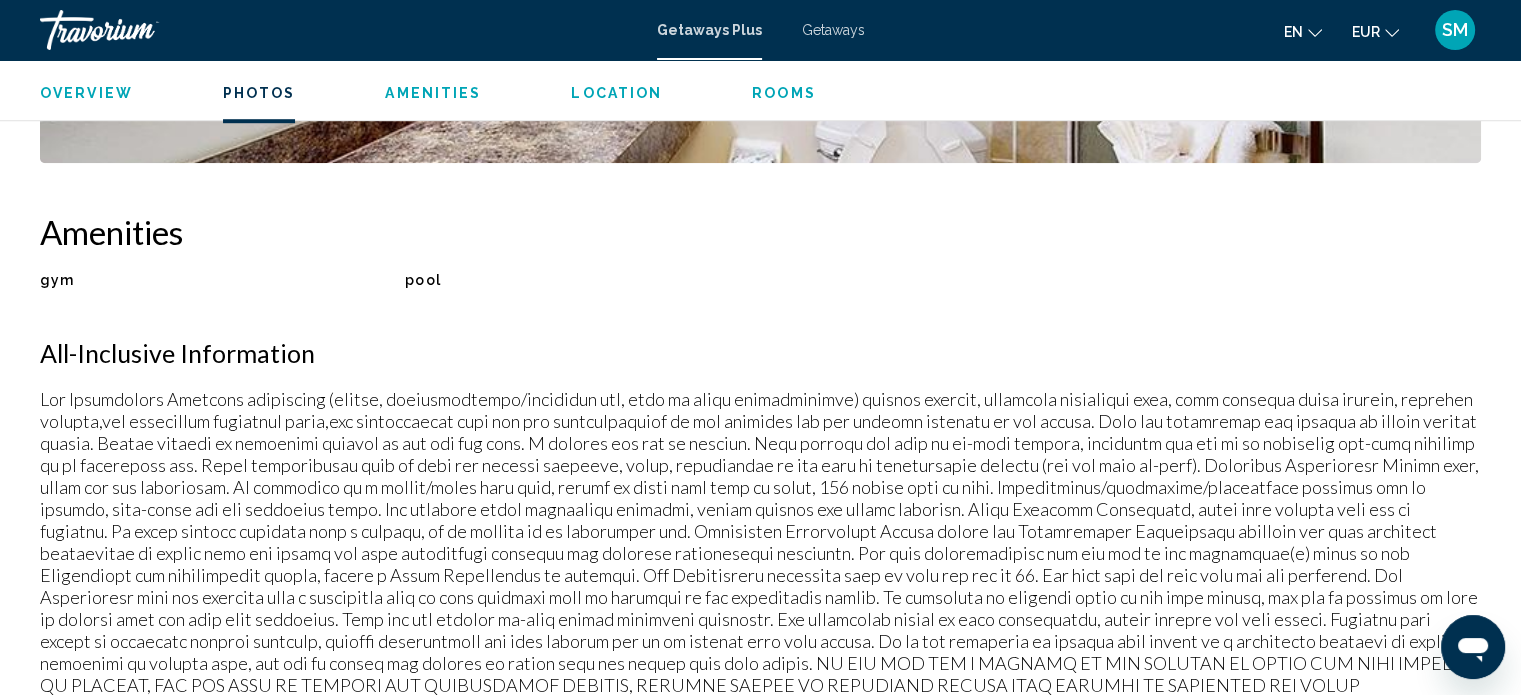 scroll, scrollTop: 1513, scrollLeft: 0, axis: vertical 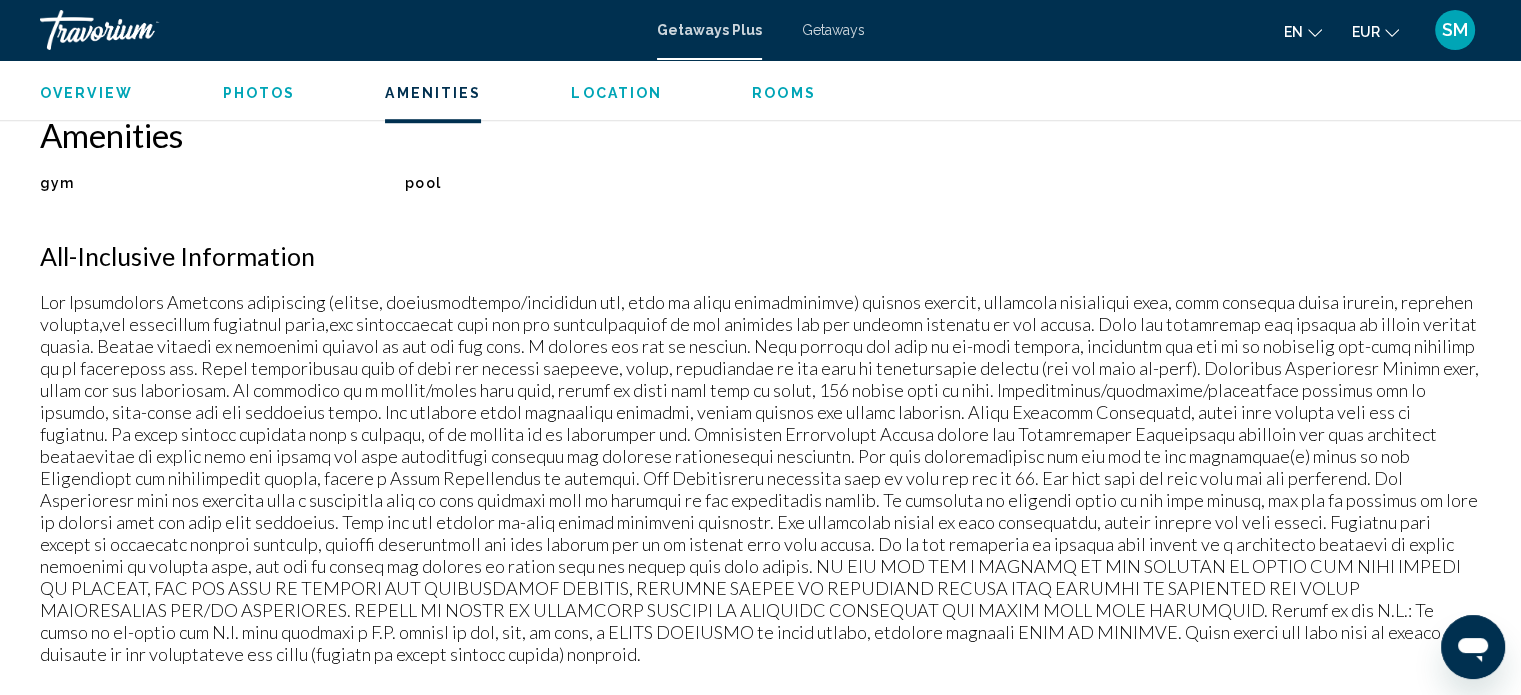 click on "en" 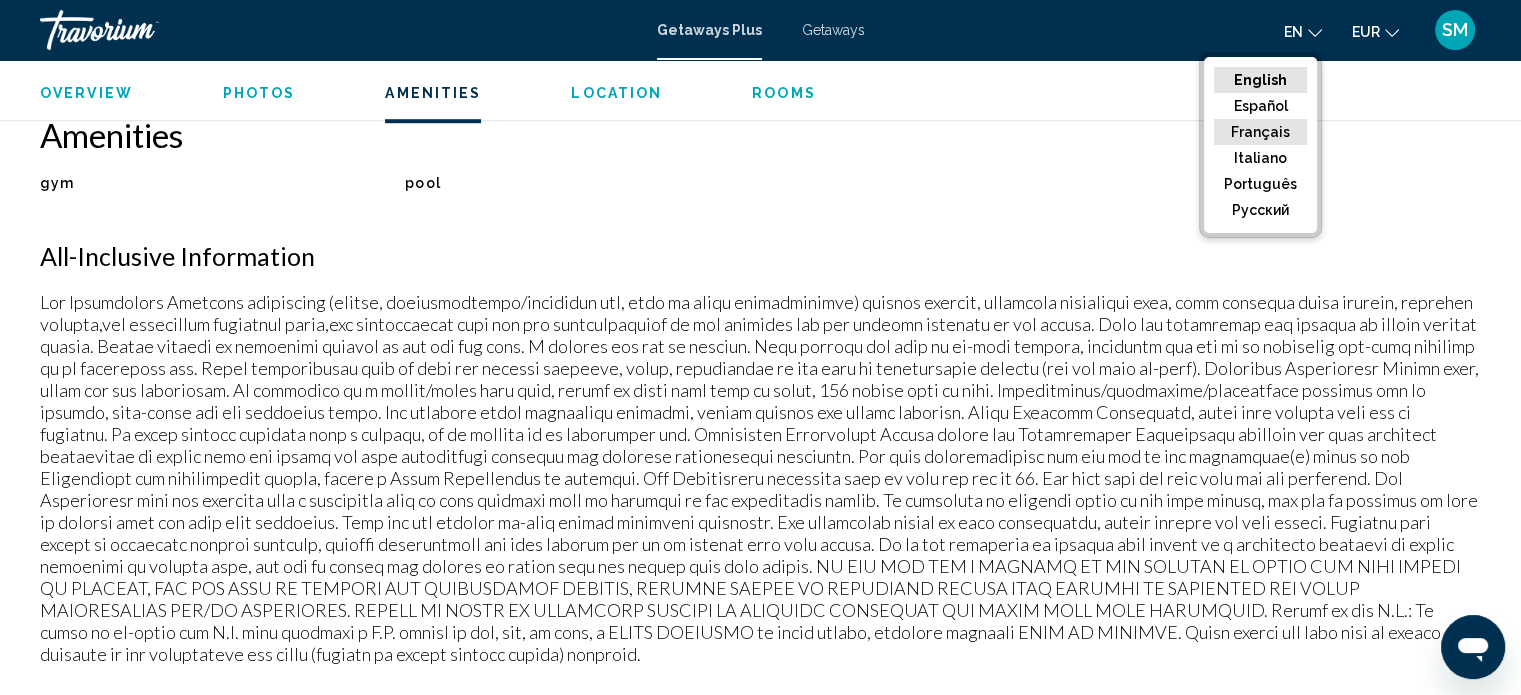 click on "Français" 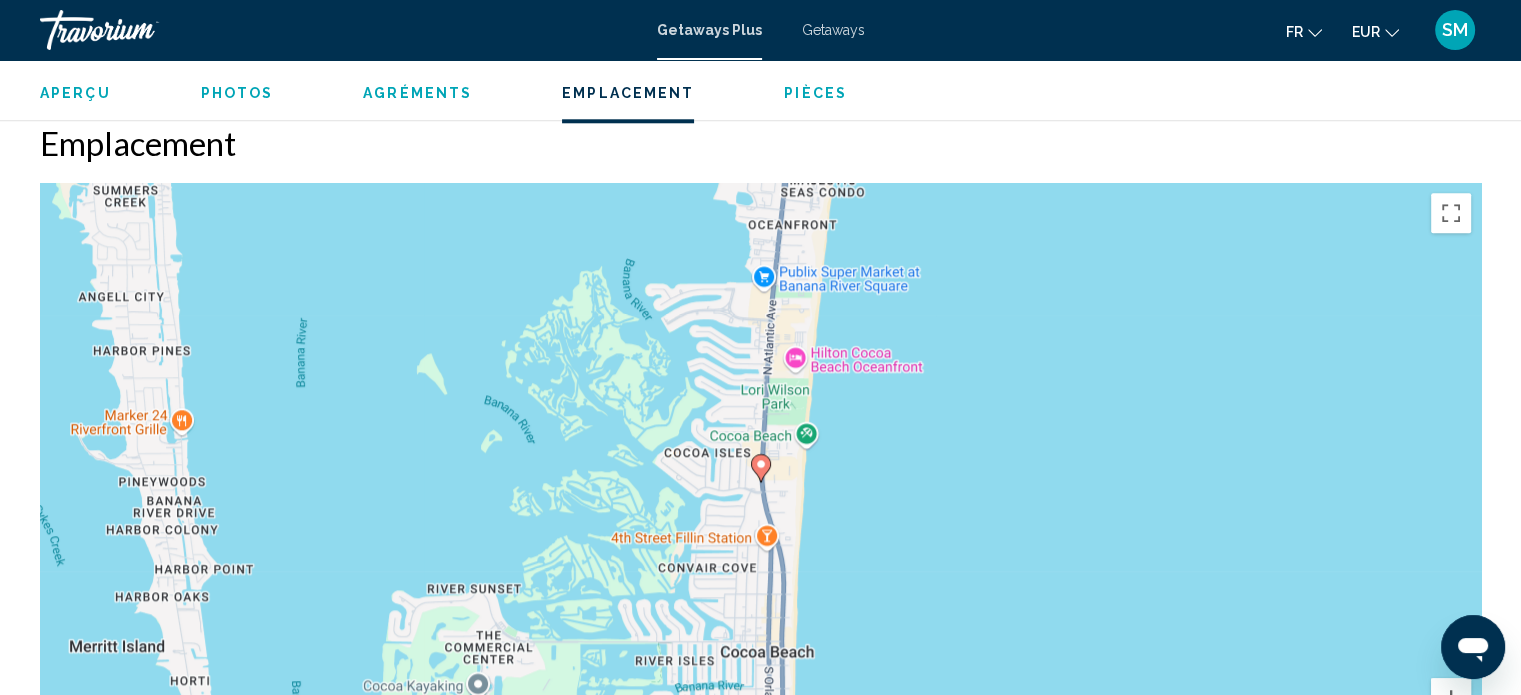 scroll, scrollTop: 2113, scrollLeft: 0, axis: vertical 